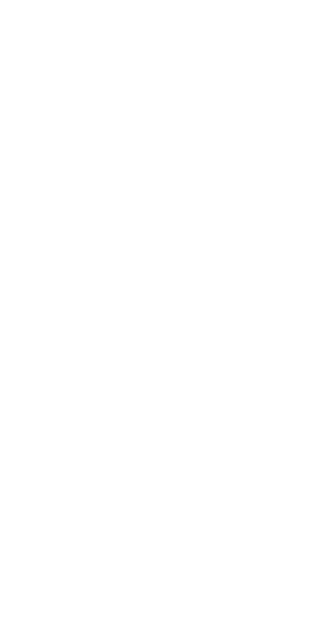 scroll, scrollTop: 0, scrollLeft: 0, axis: both 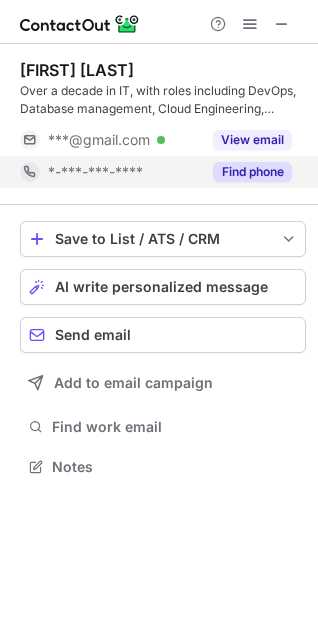 click on "Find phone" at bounding box center (252, 172) 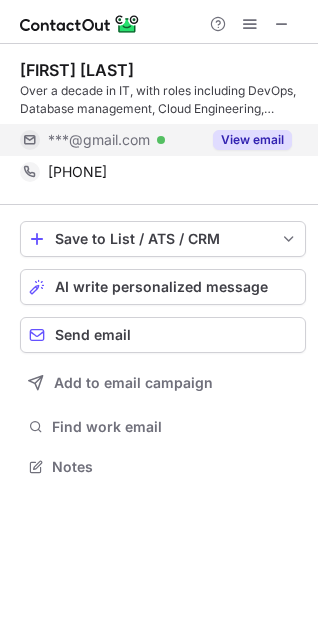 click on "View email" at bounding box center [252, 140] 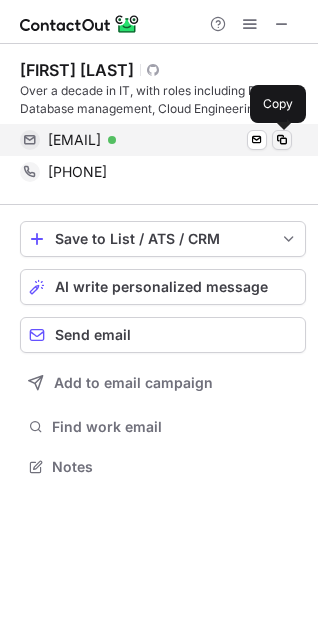 click at bounding box center [282, 140] 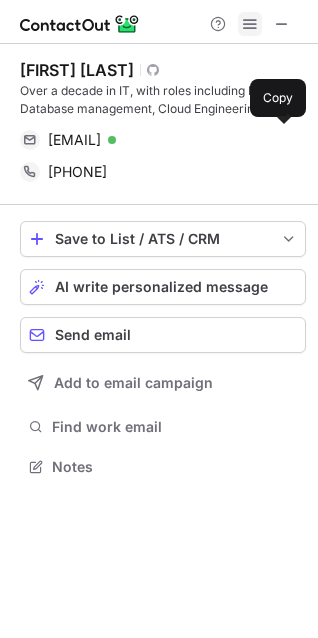 scroll, scrollTop: 10, scrollLeft: 10, axis: both 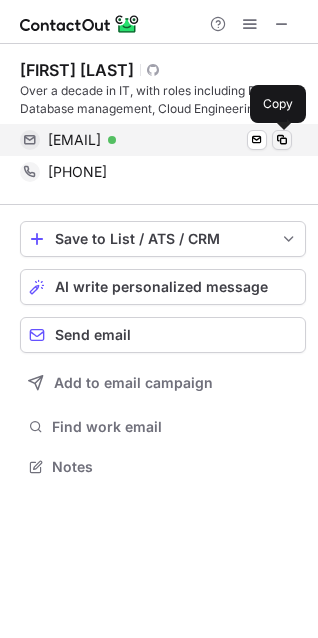 click at bounding box center (282, 140) 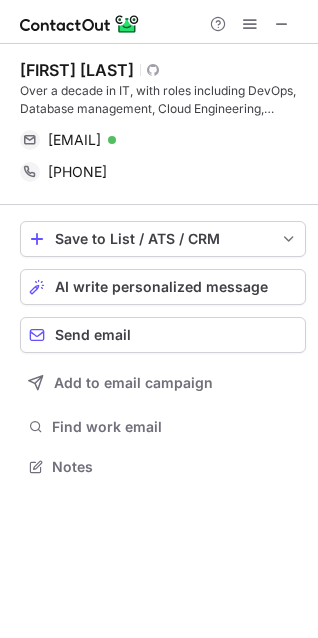 scroll, scrollTop: 10, scrollLeft: 10, axis: both 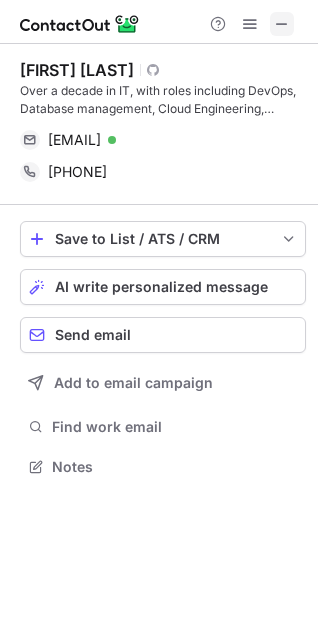 click at bounding box center (282, 24) 